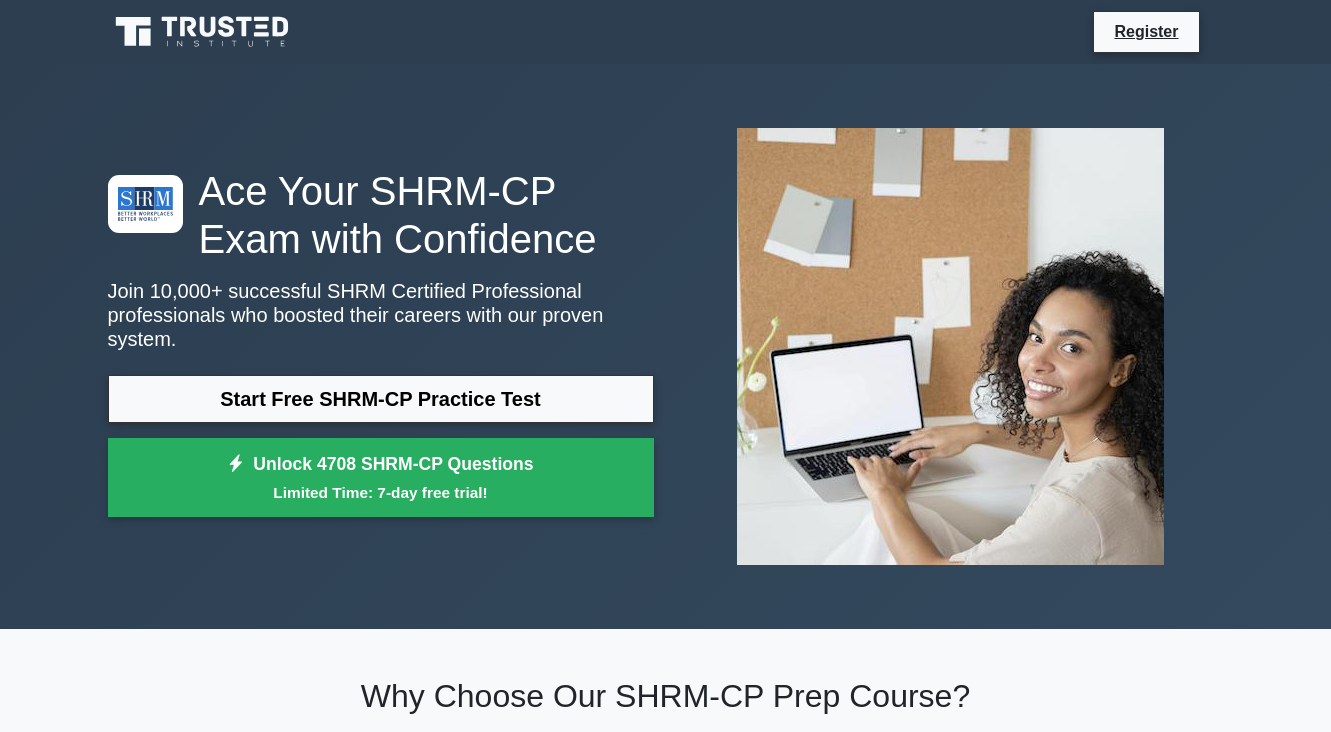 scroll, scrollTop: 0, scrollLeft: 0, axis: both 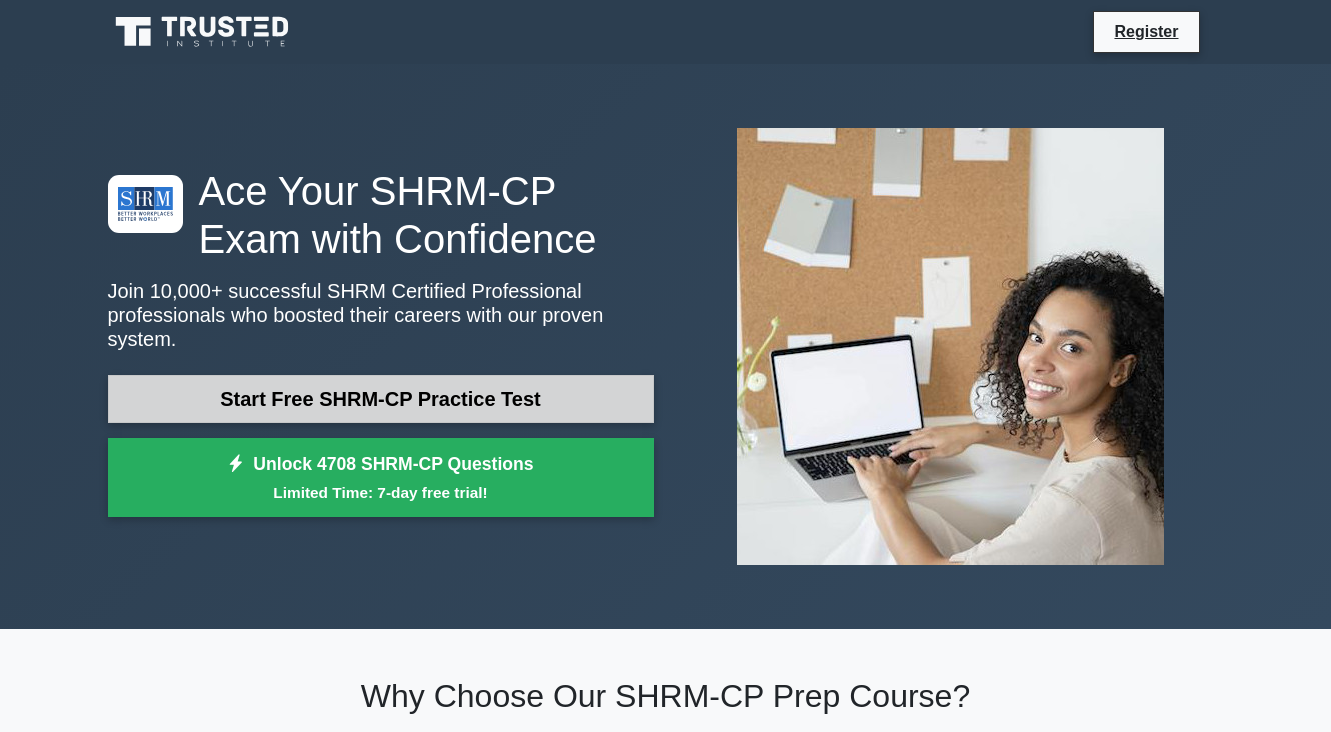 click on "Start Free SHRM-CP Practice Test" at bounding box center (381, 399) 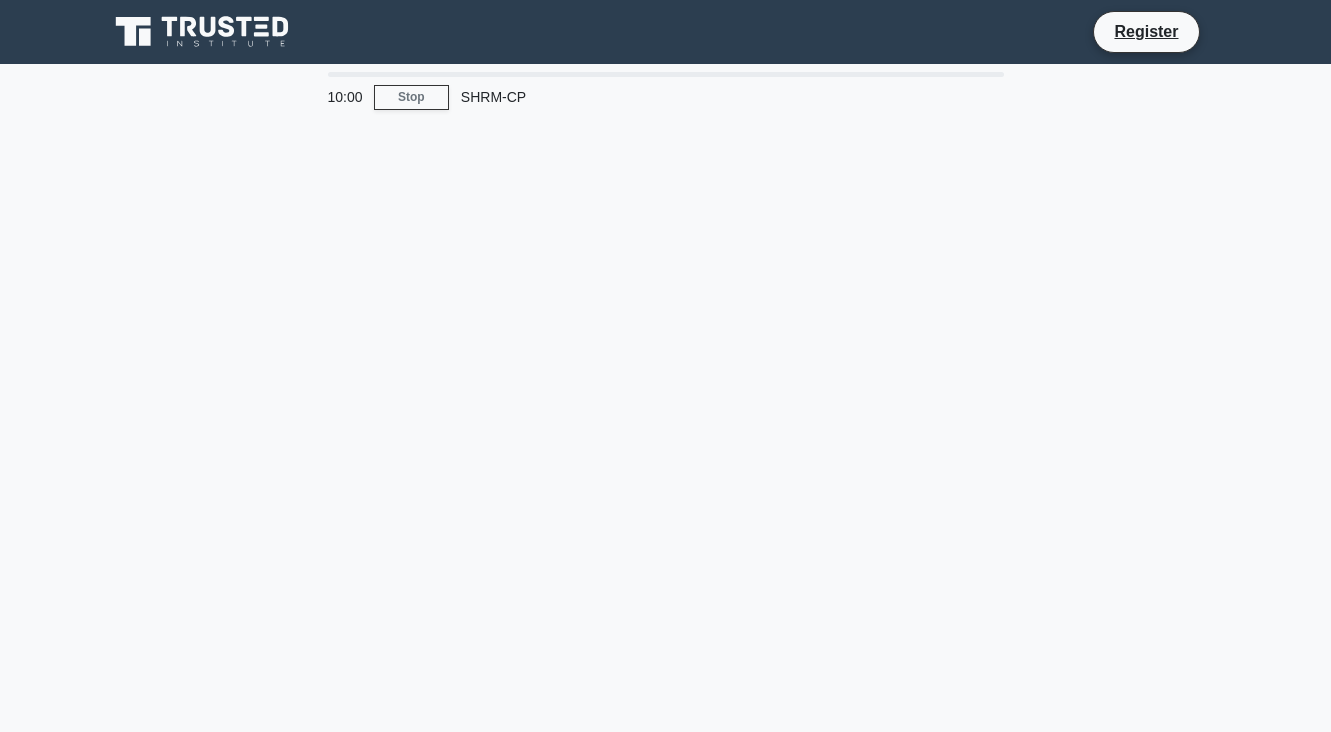 scroll, scrollTop: 0, scrollLeft: 0, axis: both 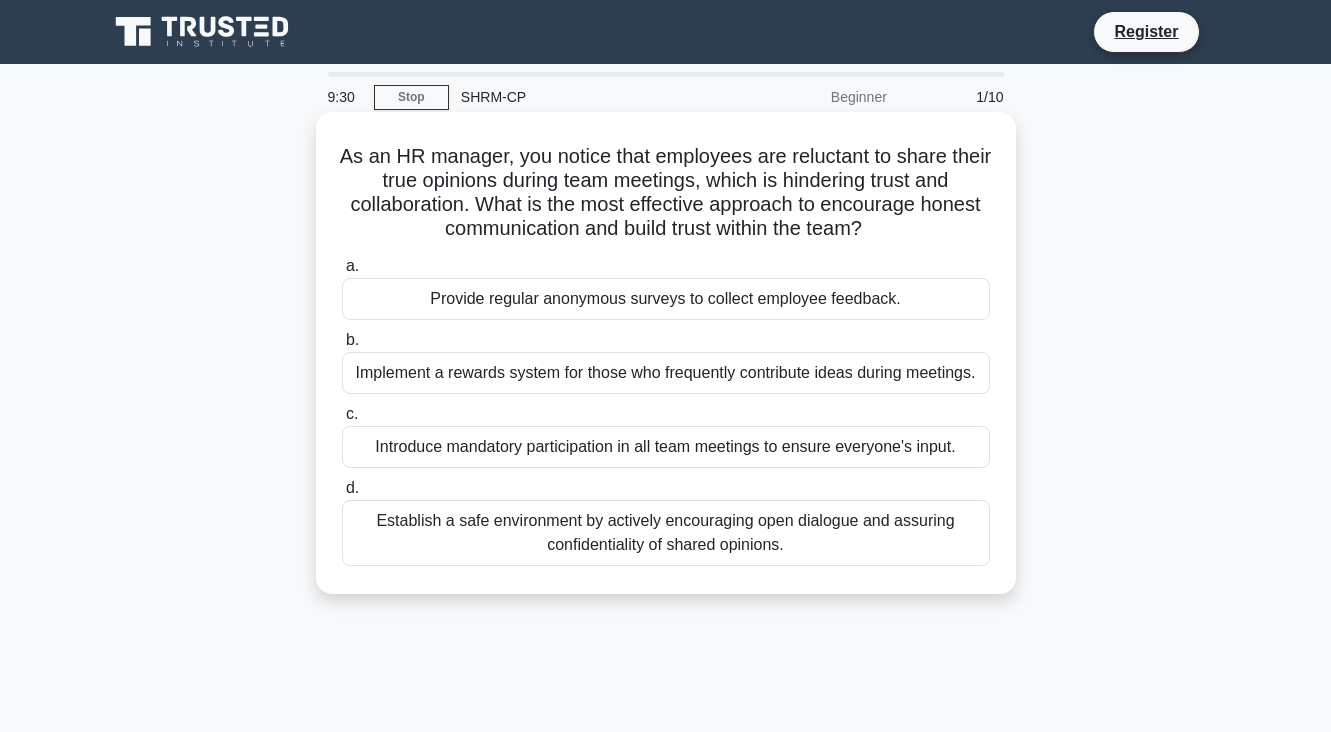 click on "Establish a safe environment by actively encouraging open dialogue and assuring confidentiality of shared opinions." at bounding box center [666, 533] 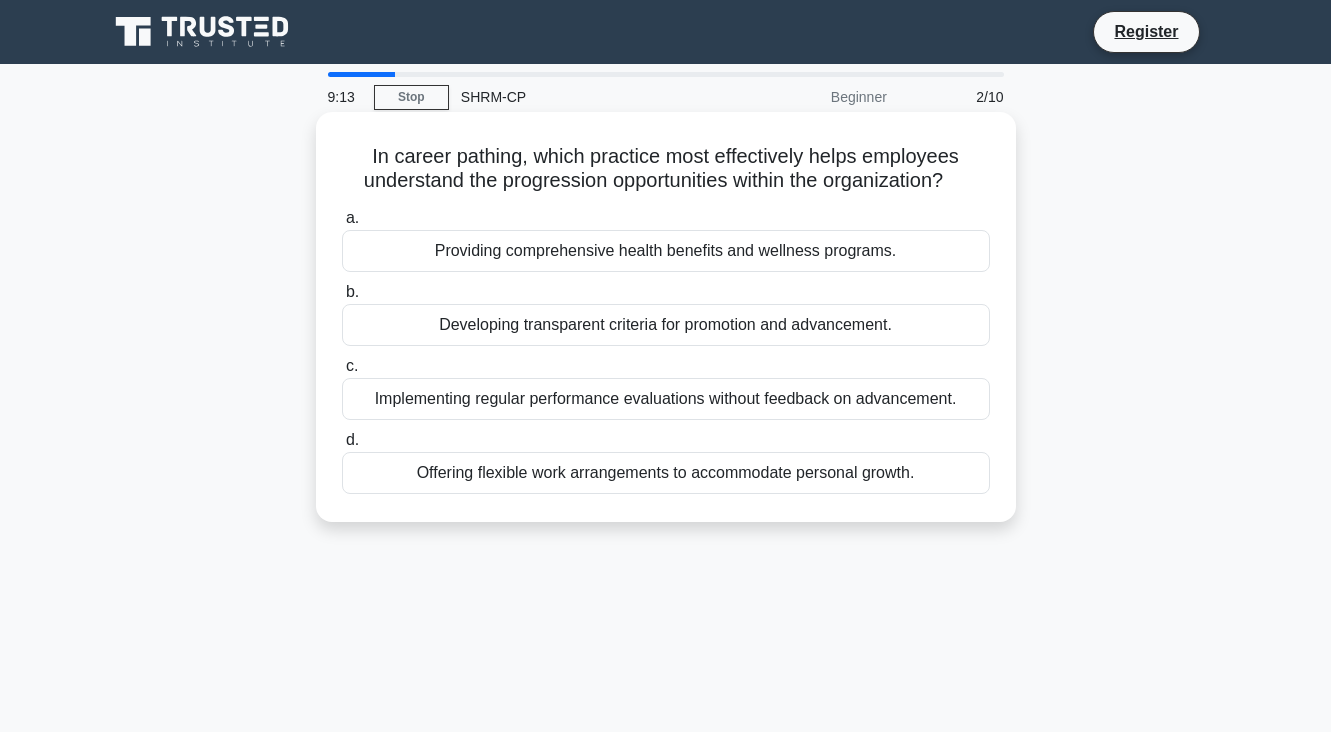 click on "Developing transparent criteria for promotion and advancement." at bounding box center (666, 325) 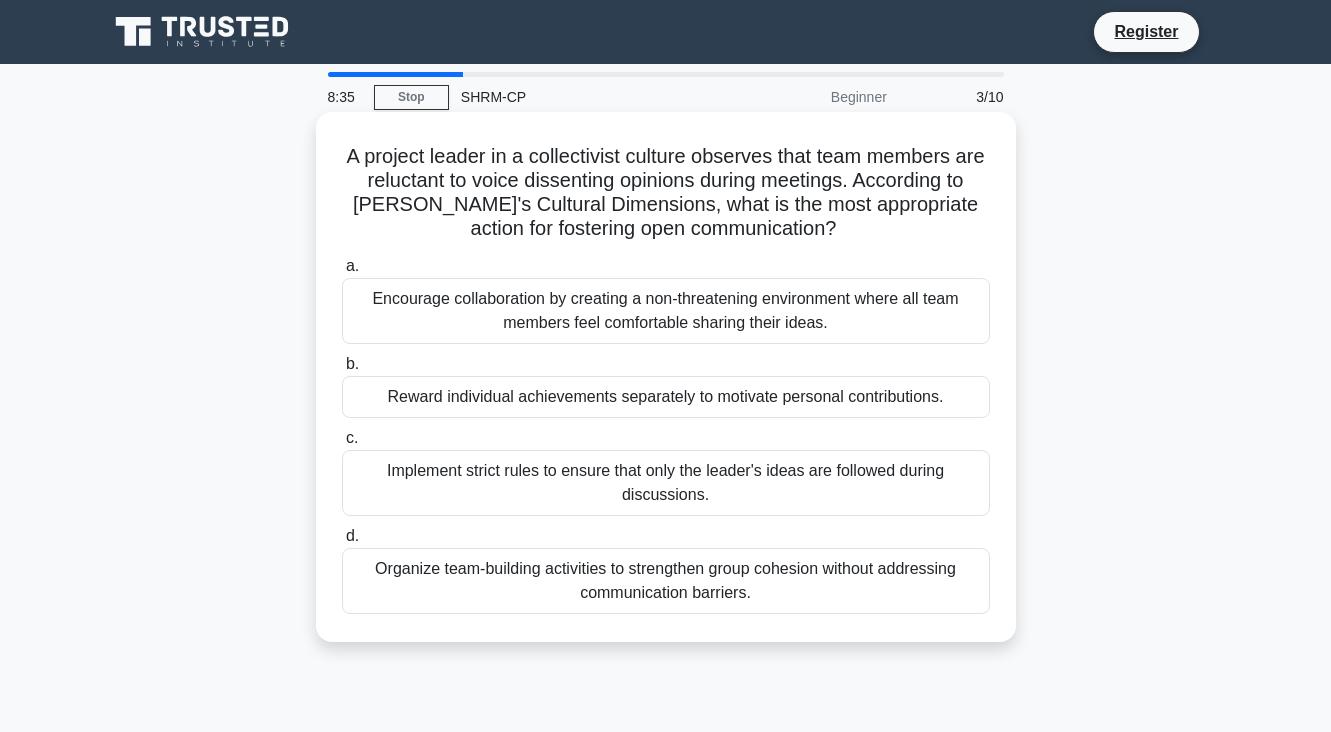 click on "Encourage collaboration by creating a non-threatening environment where all team members feel comfortable sharing their ideas." at bounding box center [666, 311] 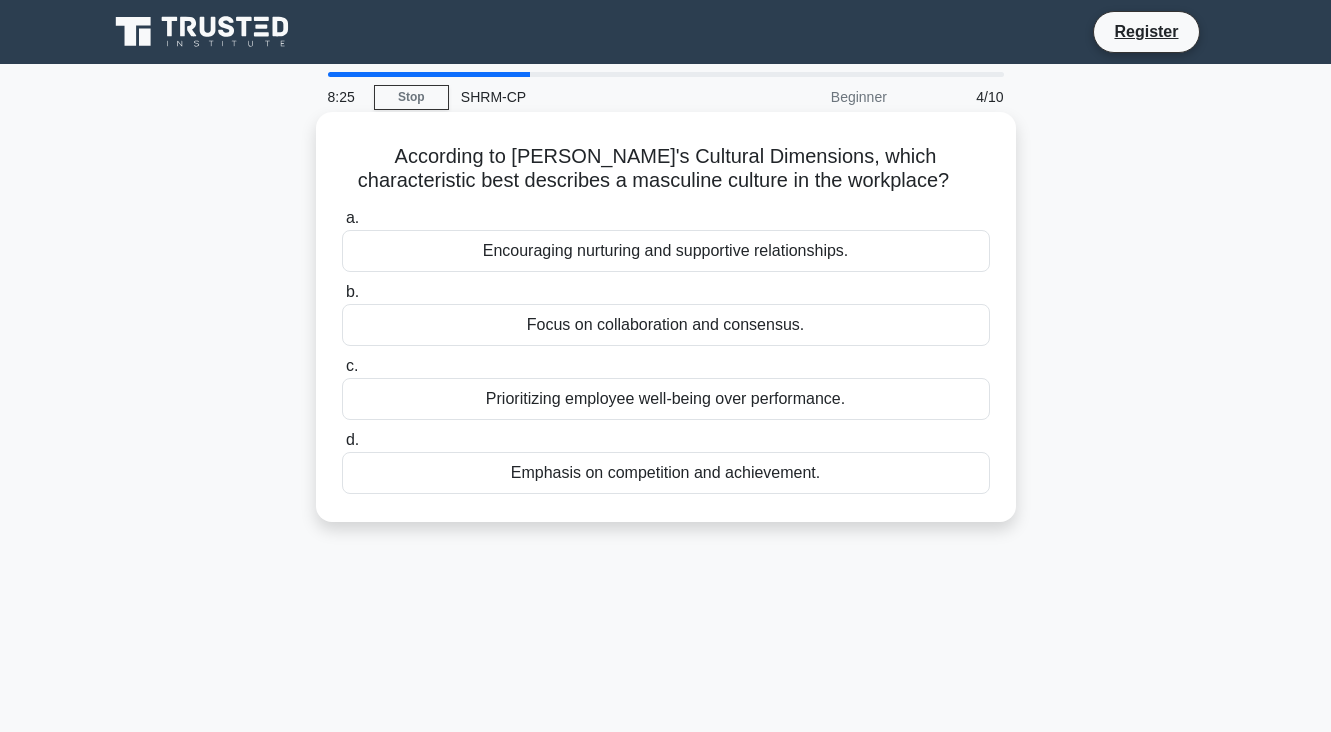 click on "Emphasis on competition and achievement." at bounding box center (666, 473) 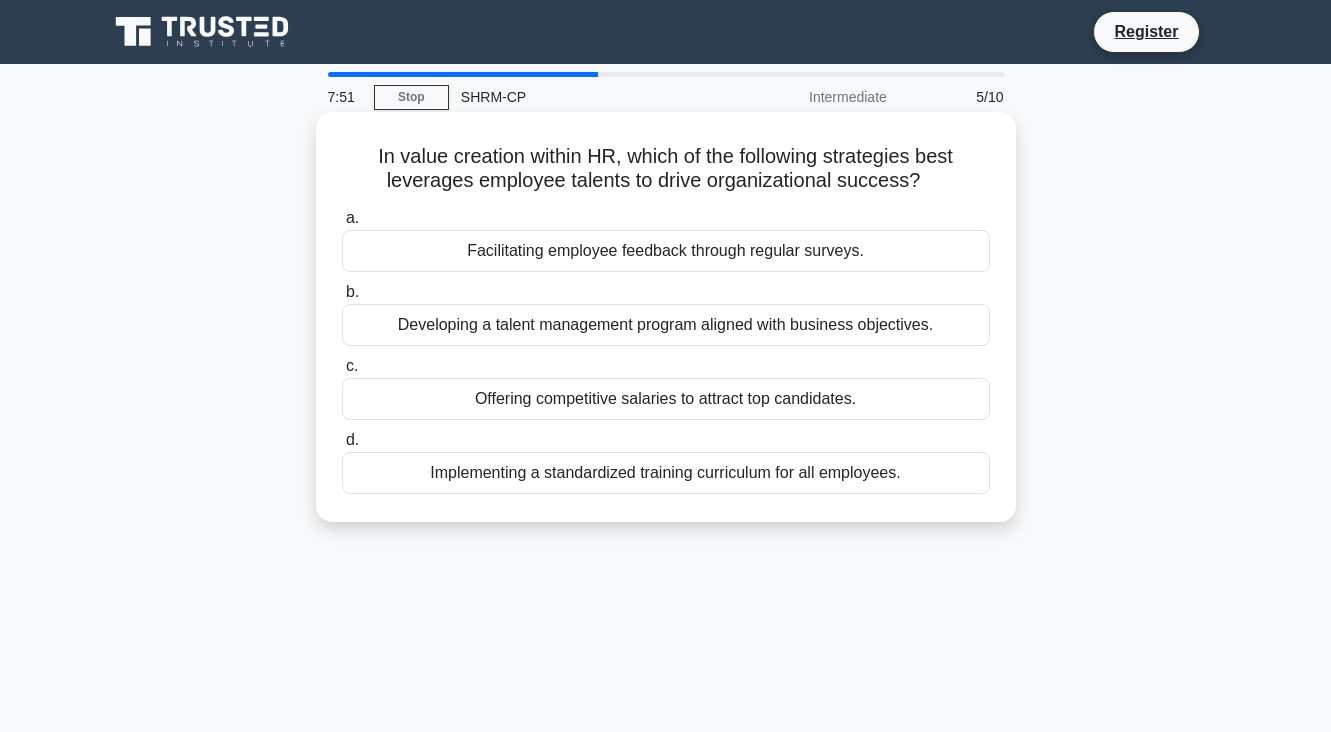 click on "Developing a talent management program aligned with business objectives." at bounding box center [666, 325] 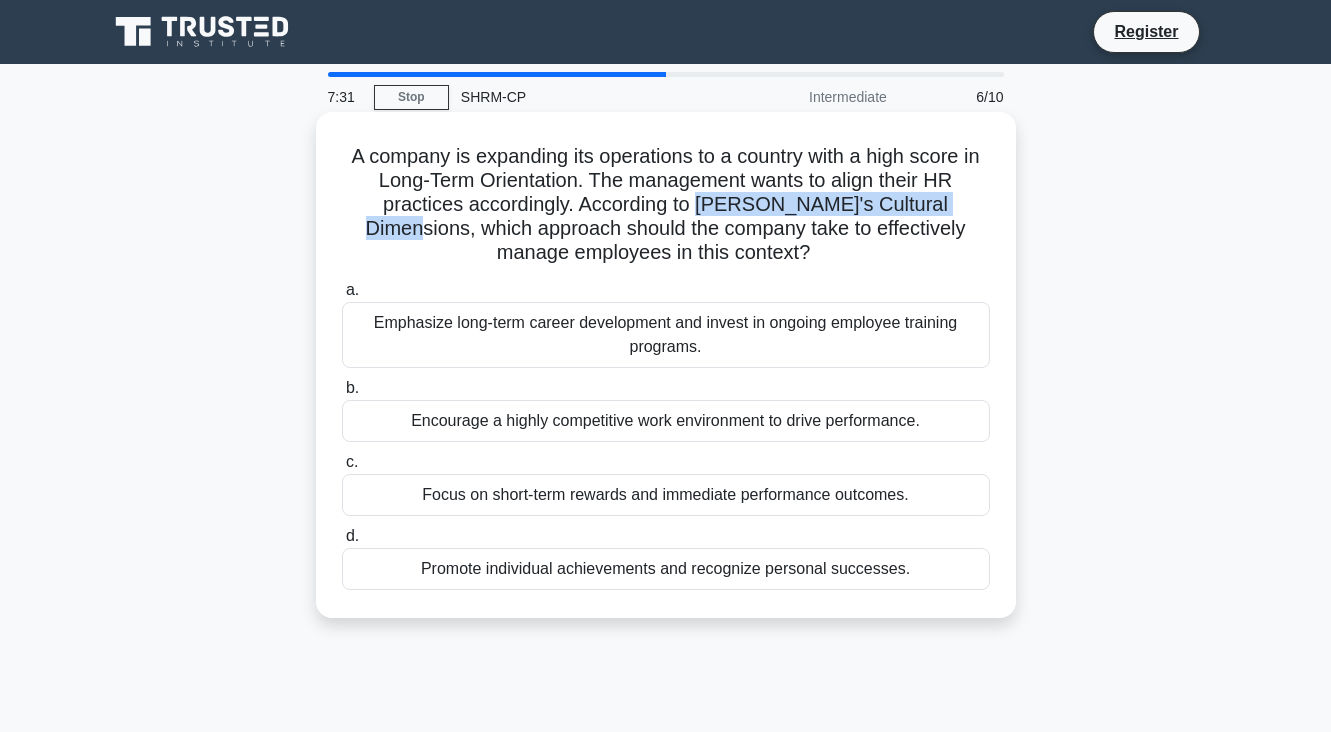 drag, startPoint x: 656, startPoint y: 203, endPoint x: 923, endPoint y: 207, distance: 267.02997 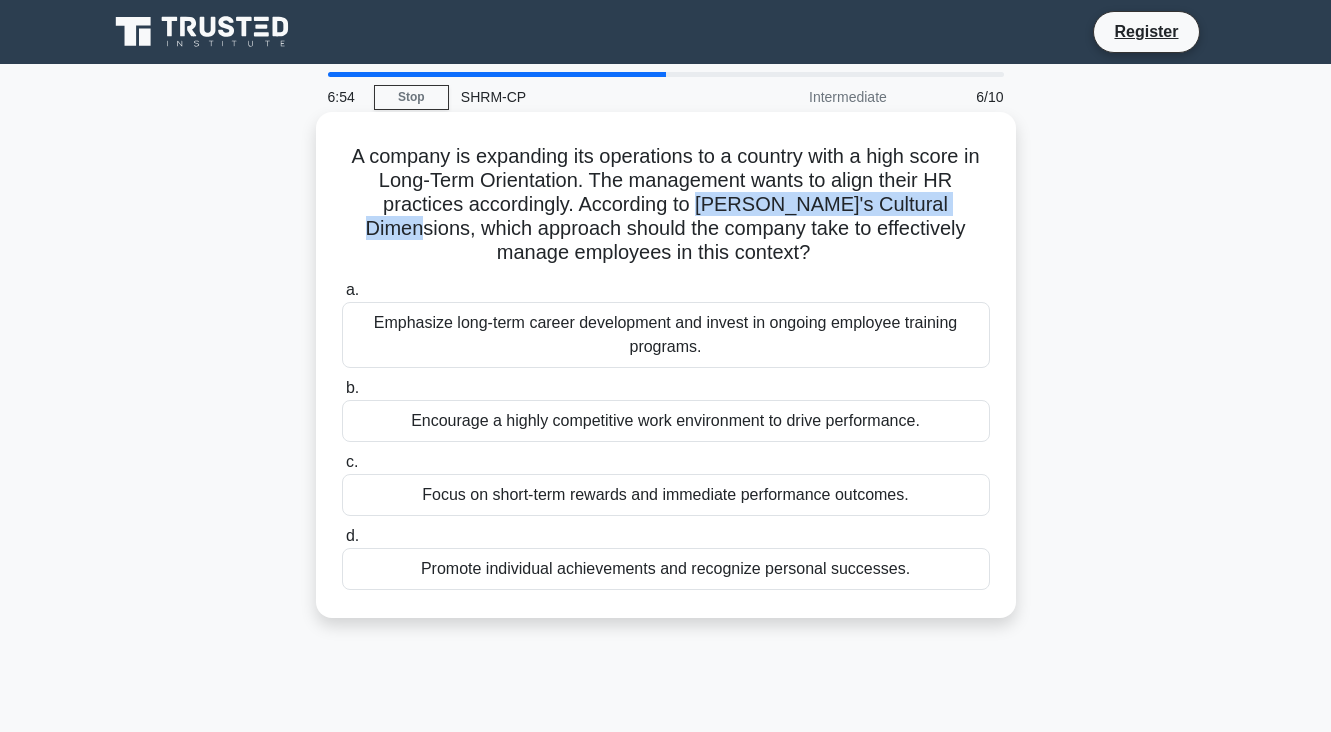 click on "Emphasize long-term career development and invest in ongoing employee training programs." at bounding box center [666, 335] 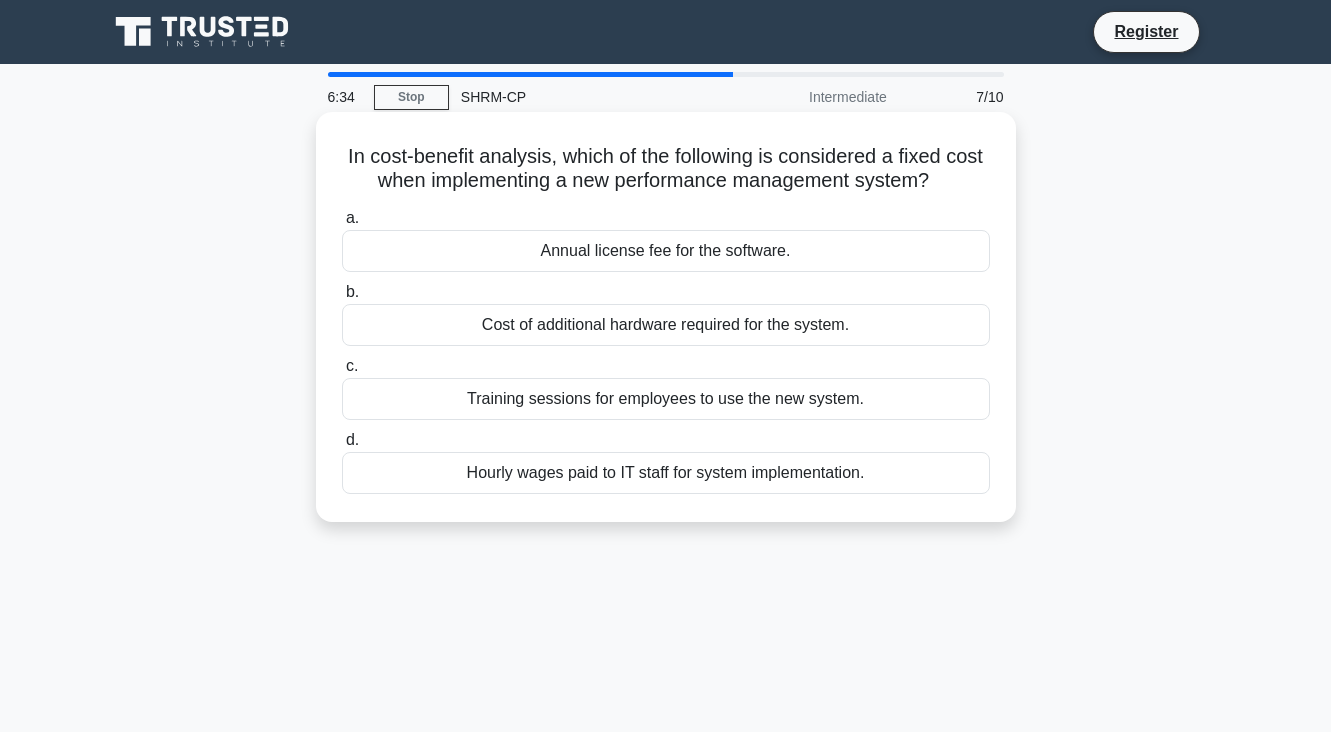 click on "Annual license fee for the software." at bounding box center (666, 251) 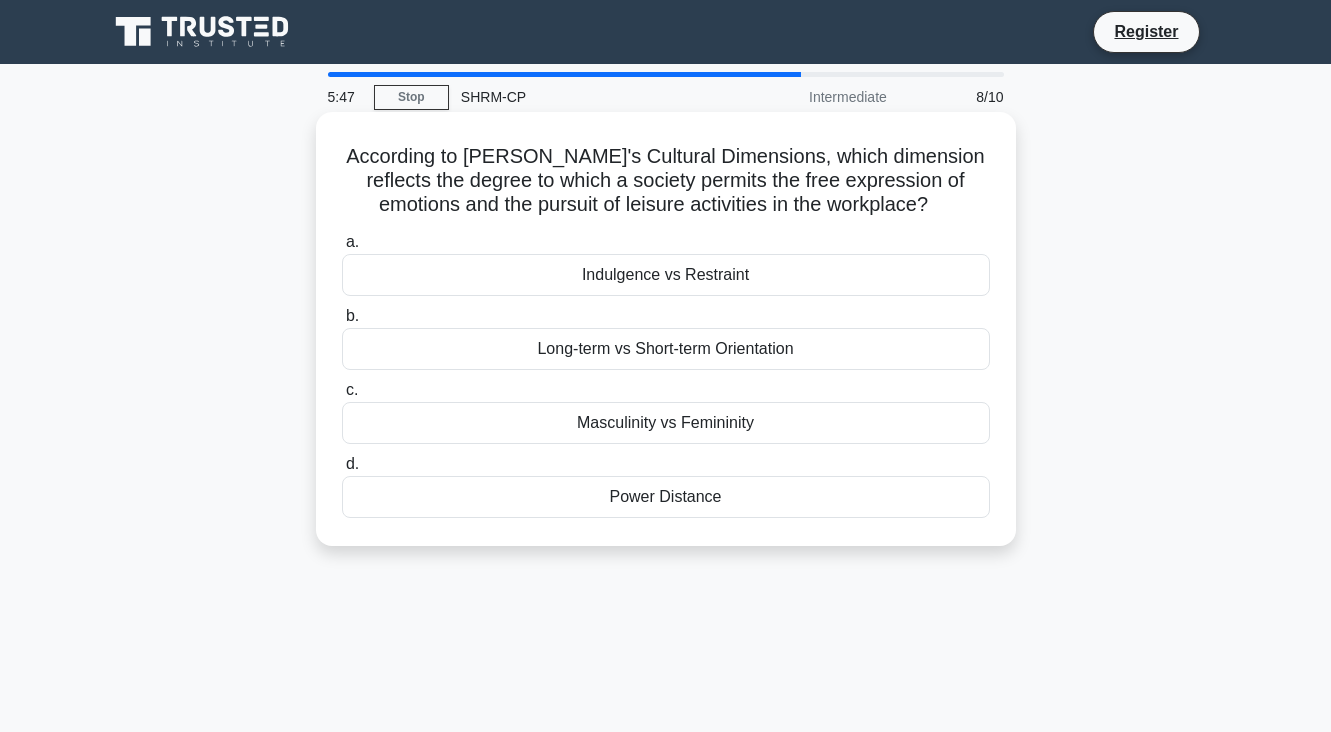 click on "Masculinity vs Femininity" at bounding box center [666, 423] 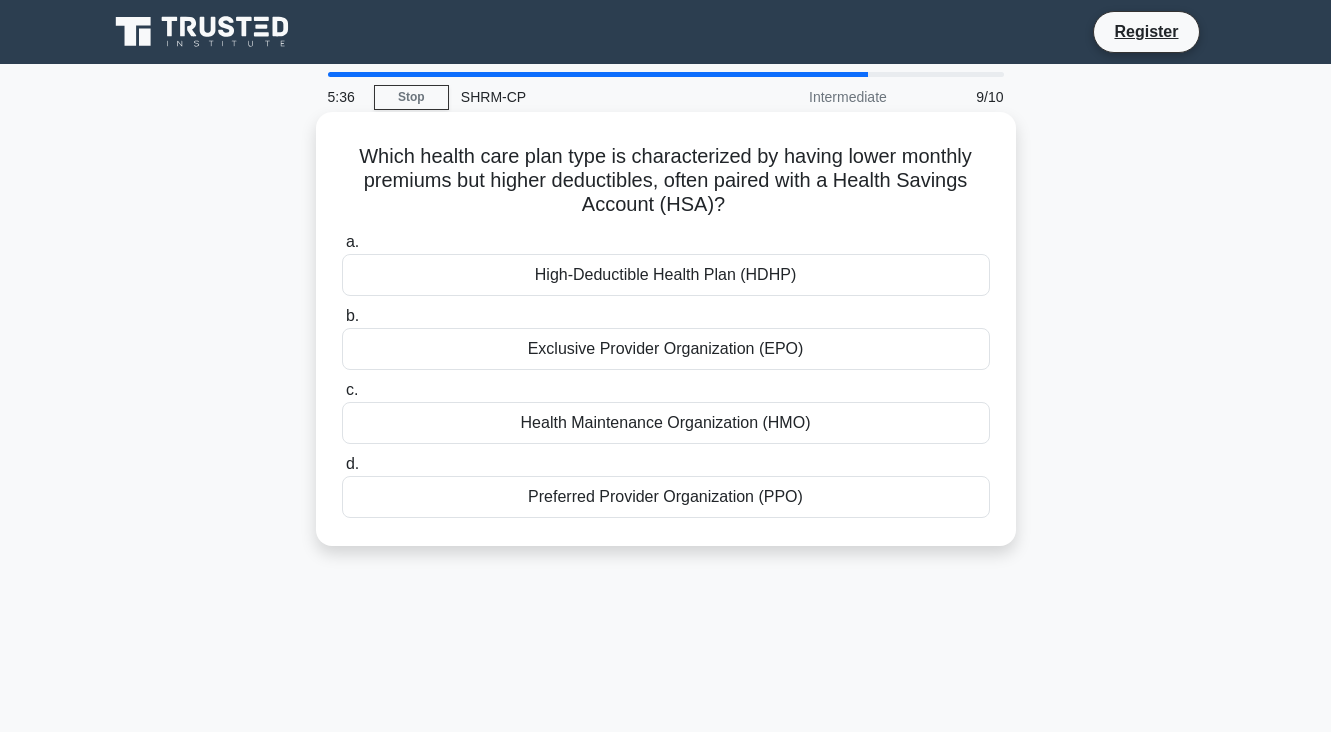 click on "High-Deductible Health Plan (HDHP)" at bounding box center [666, 275] 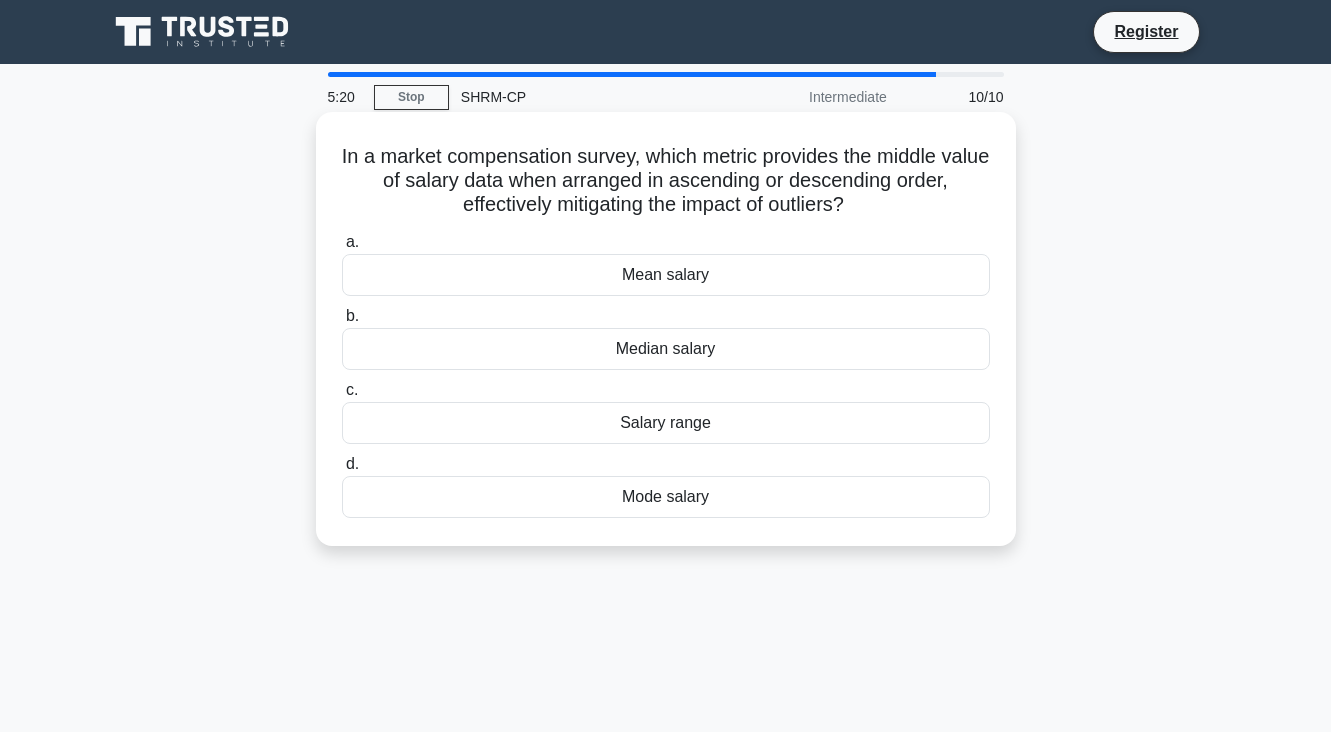 click on "Median salary" at bounding box center [666, 349] 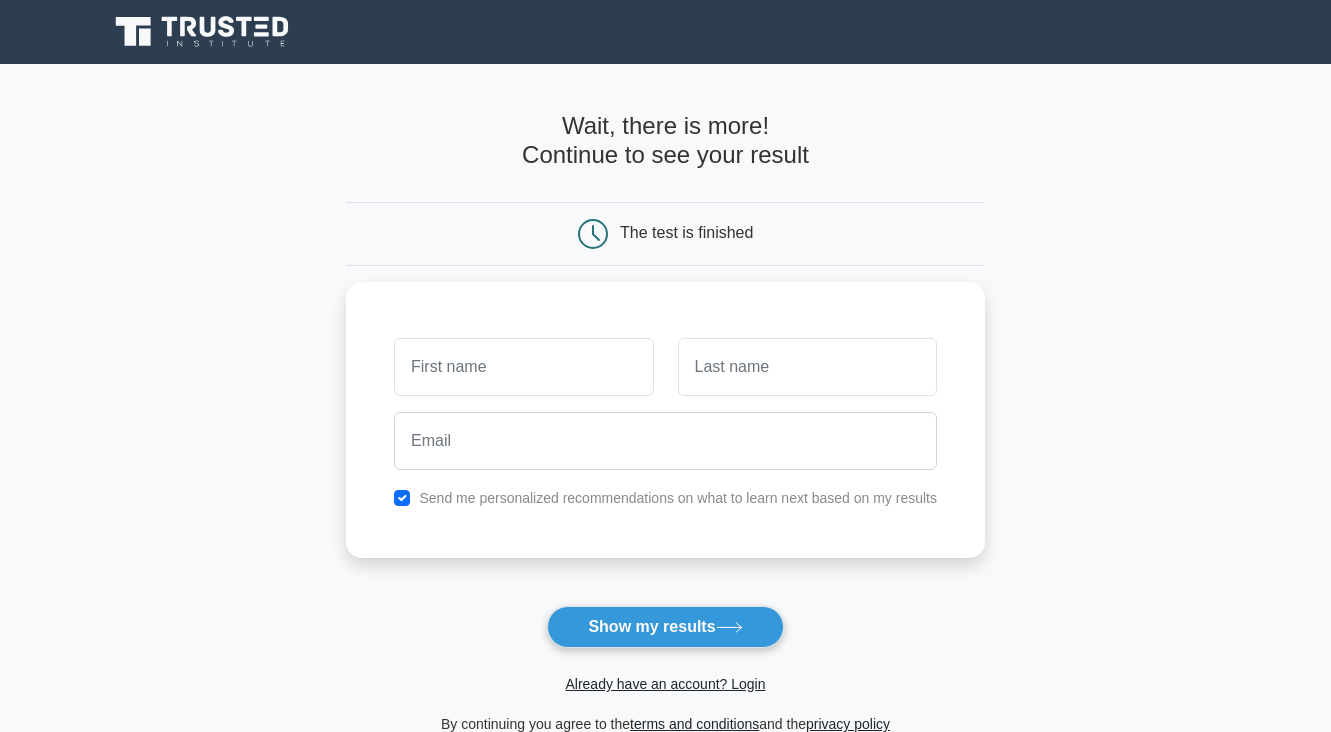 scroll, scrollTop: 0, scrollLeft: 0, axis: both 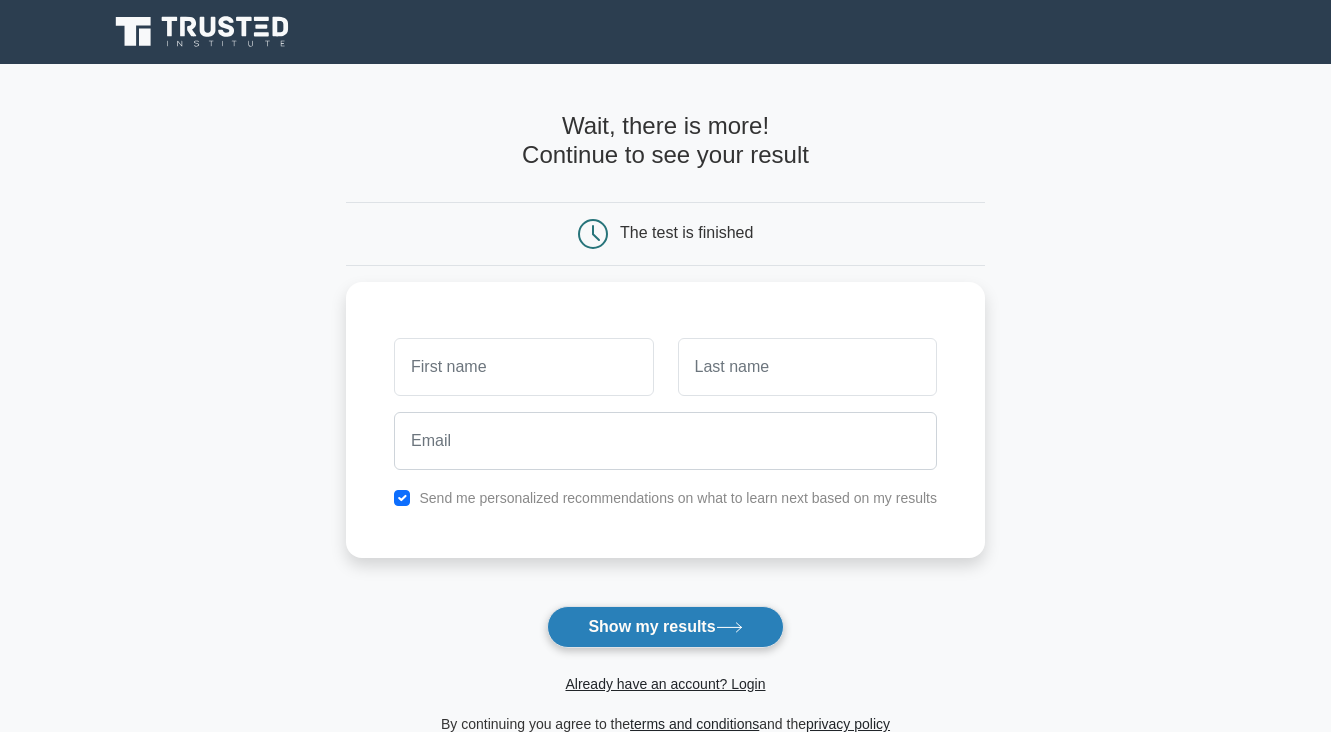 click on "Show my results" at bounding box center [665, 627] 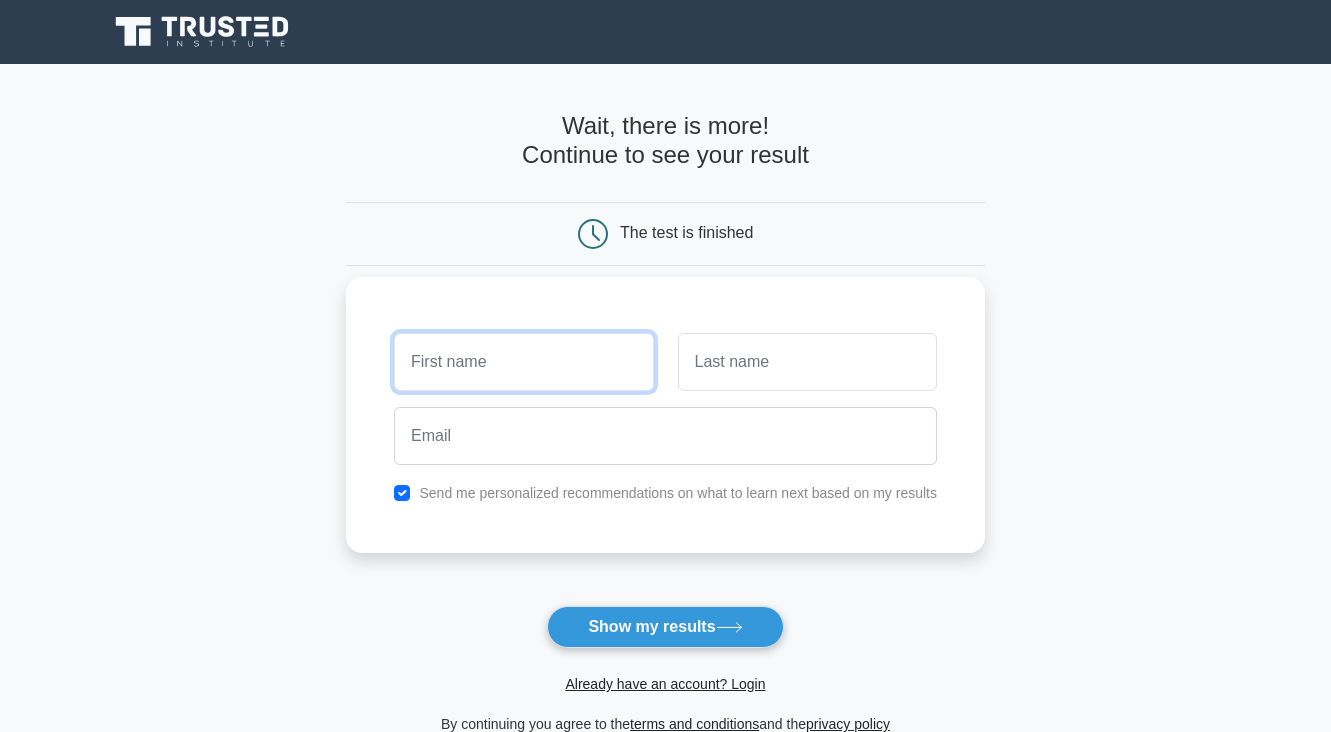 type on "Jamie" 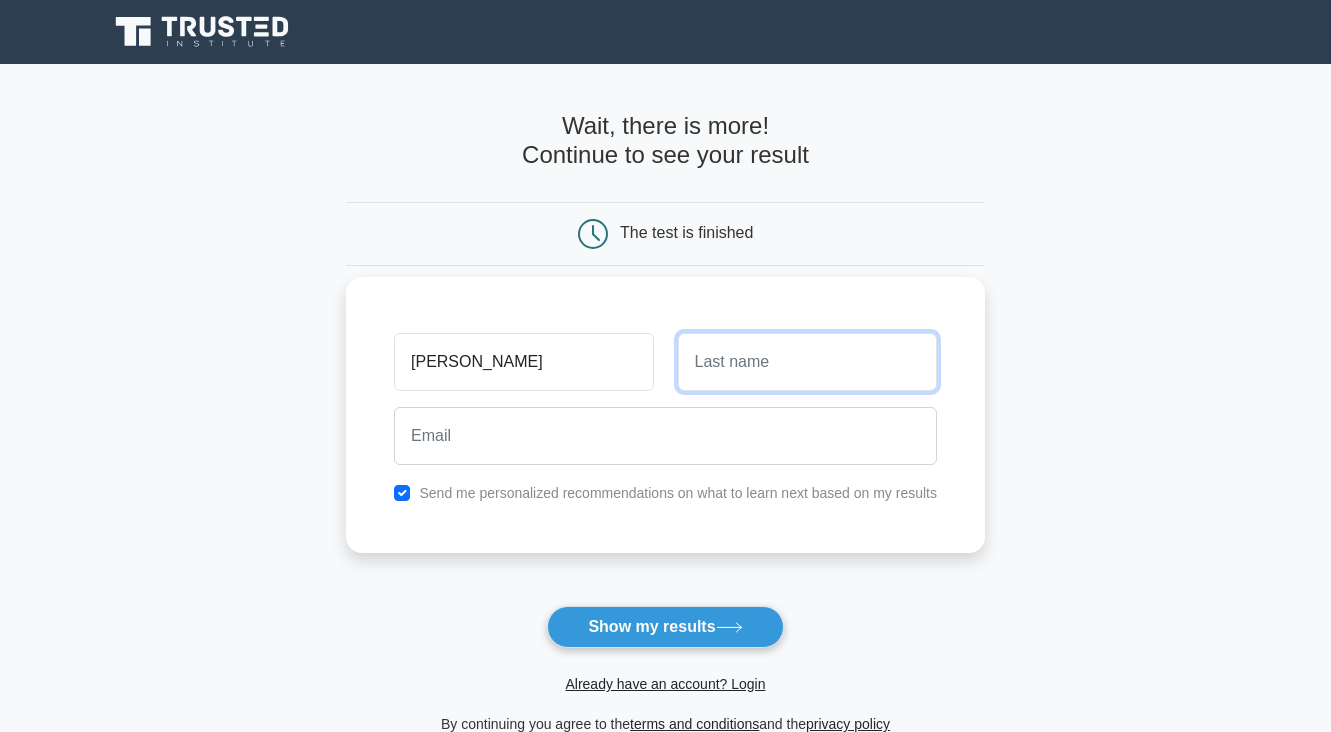 click at bounding box center (807, 362) 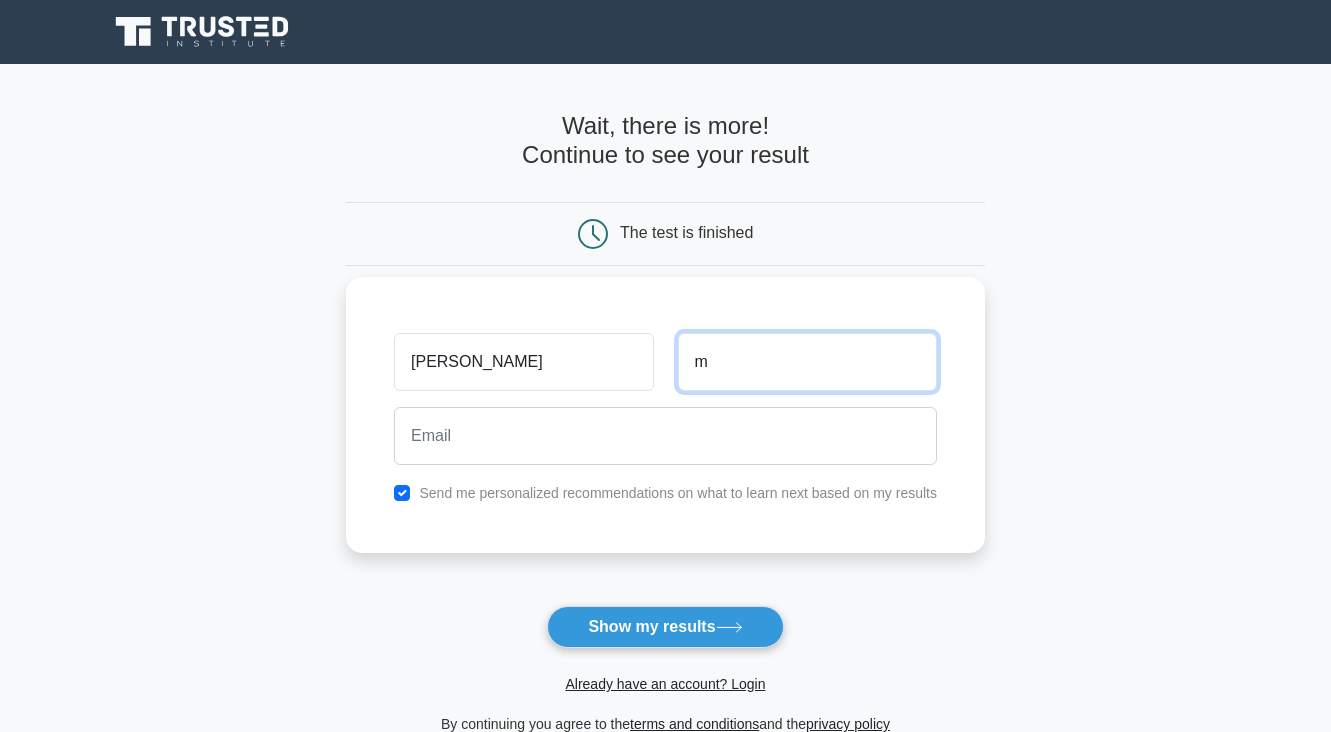 type on "m" 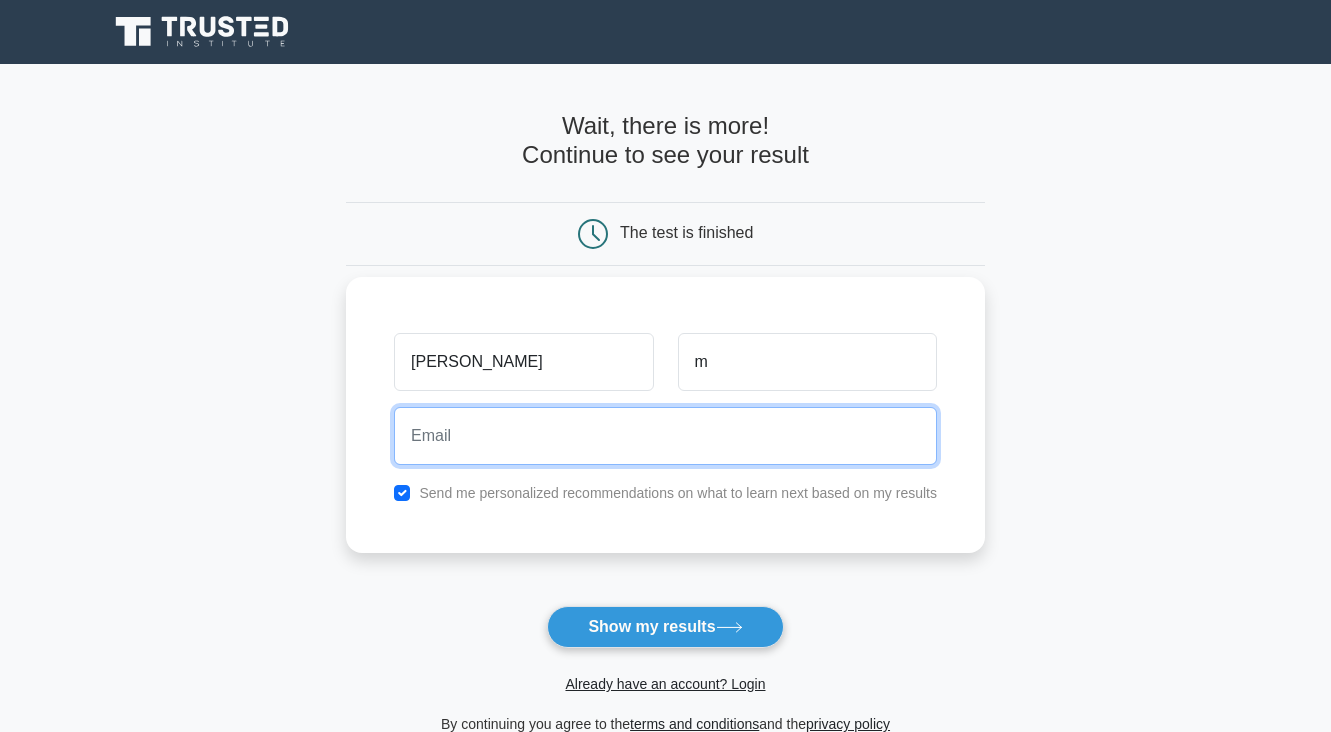 click at bounding box center [665, 436] 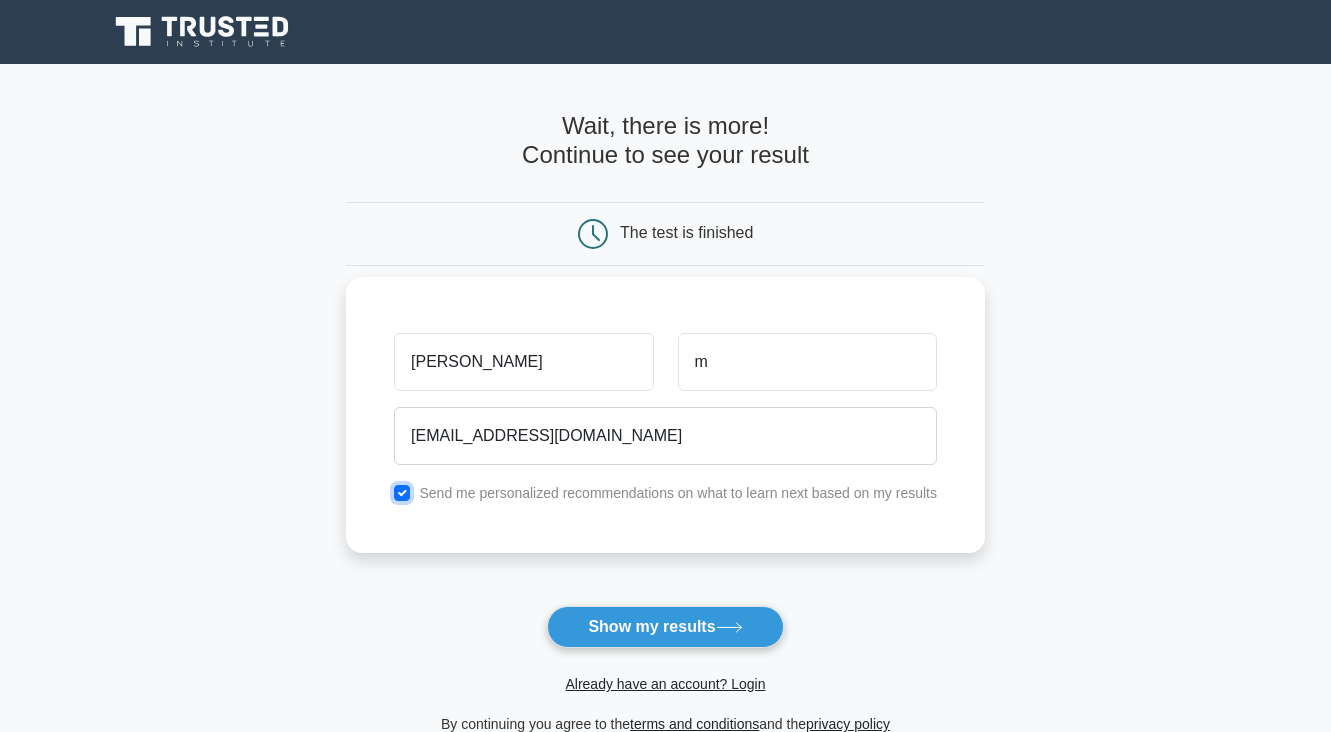 click at bounding box center (402, 493) 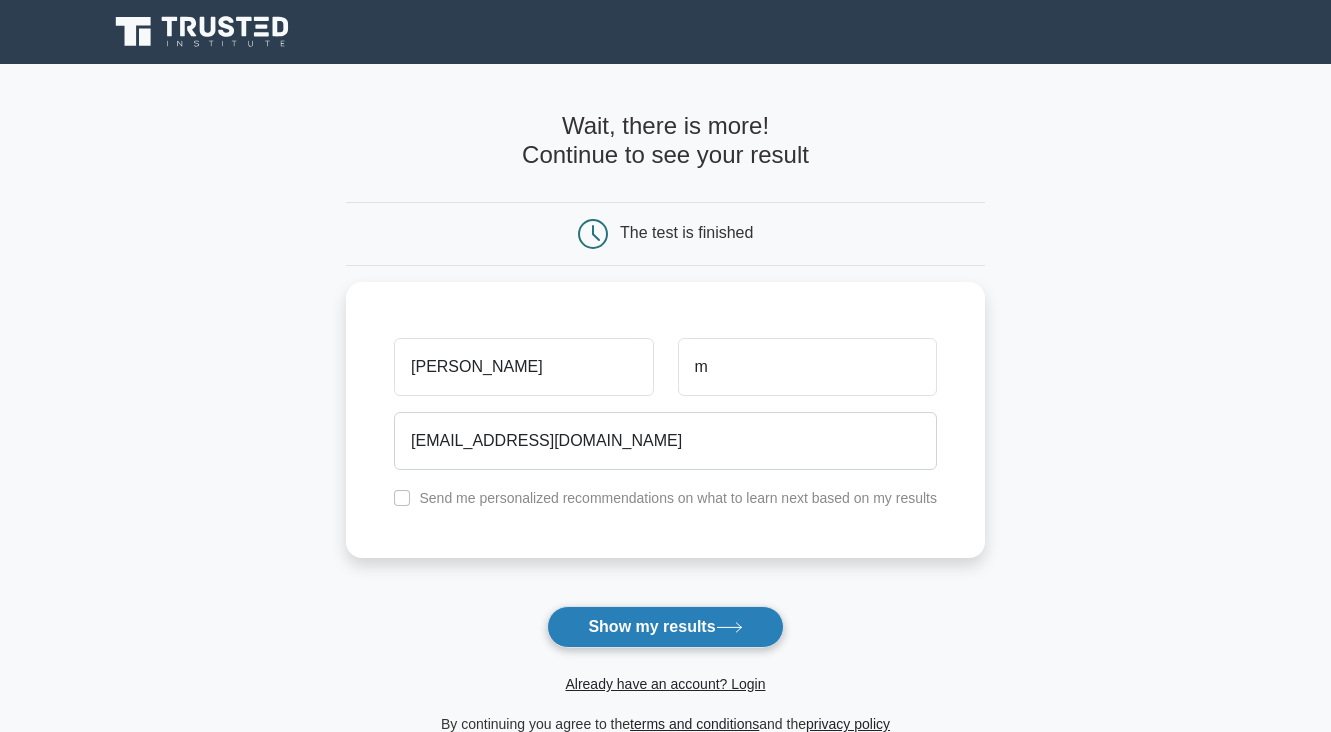 click on "Show my results" at bounding box center [665, 627] 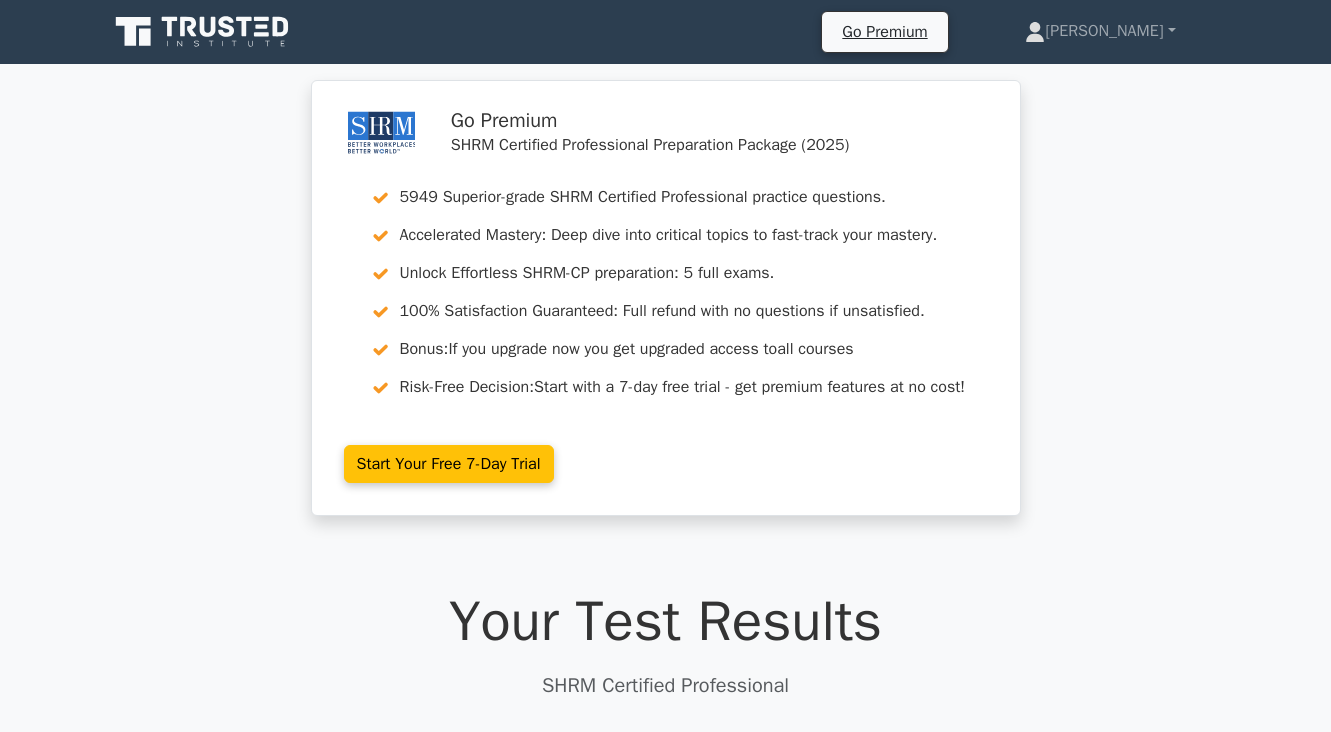scroll, scrollTop: 0, scrollLeft: 0, axis: both 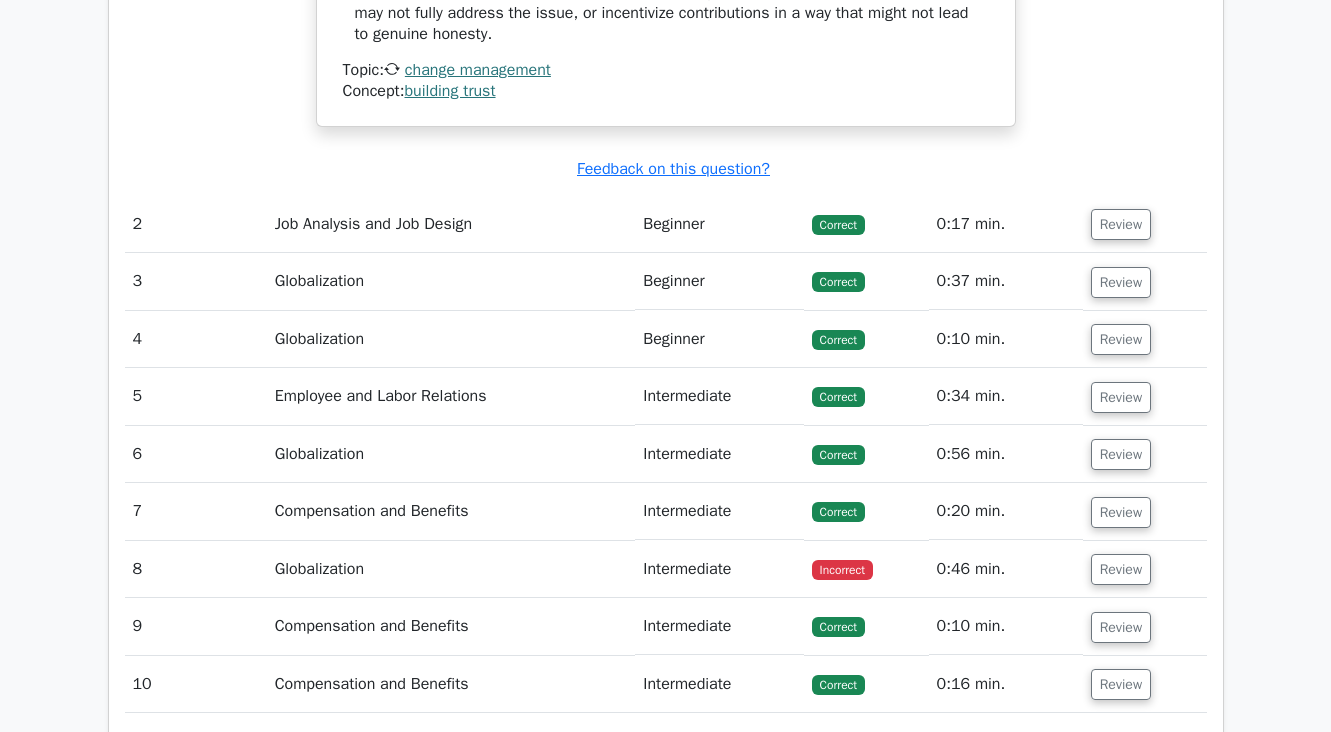 click on "8" at bounding box center [196, 569] 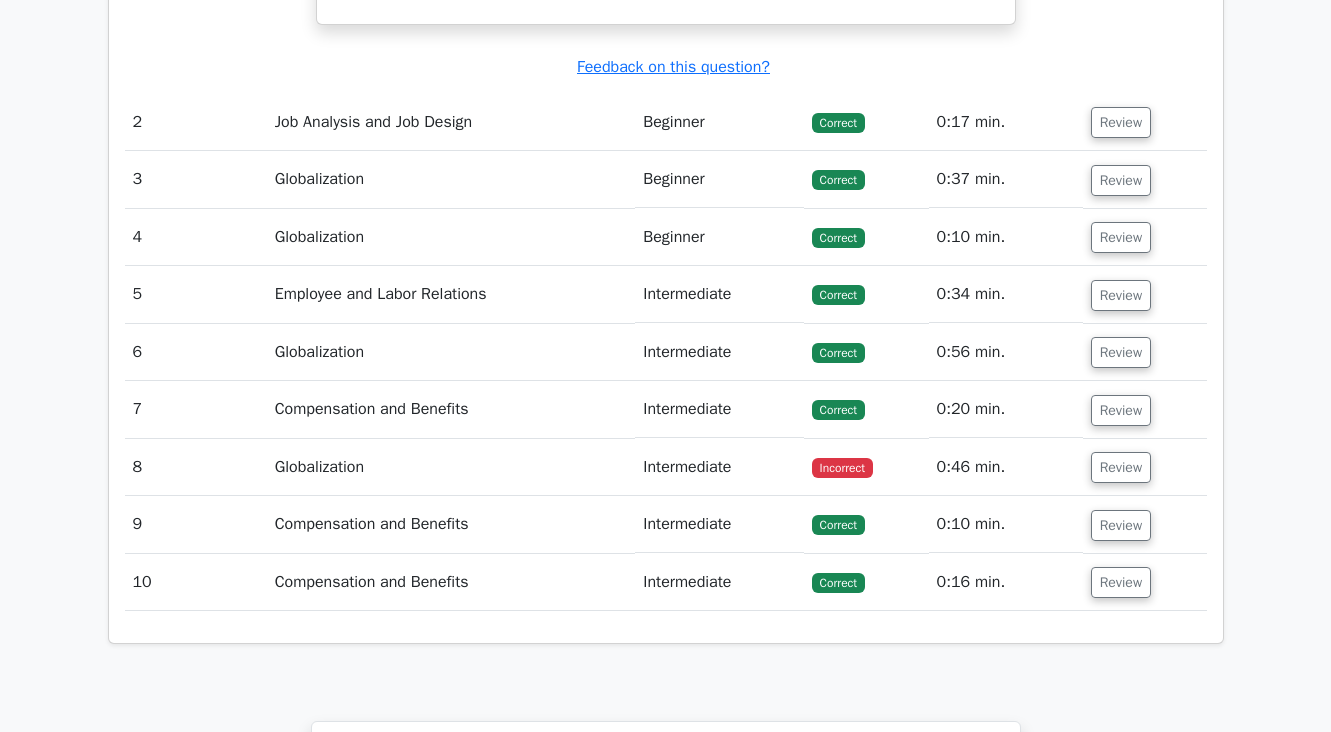 scroll, scrollTop: 2273, scrollLeft: 0, axis: vertical 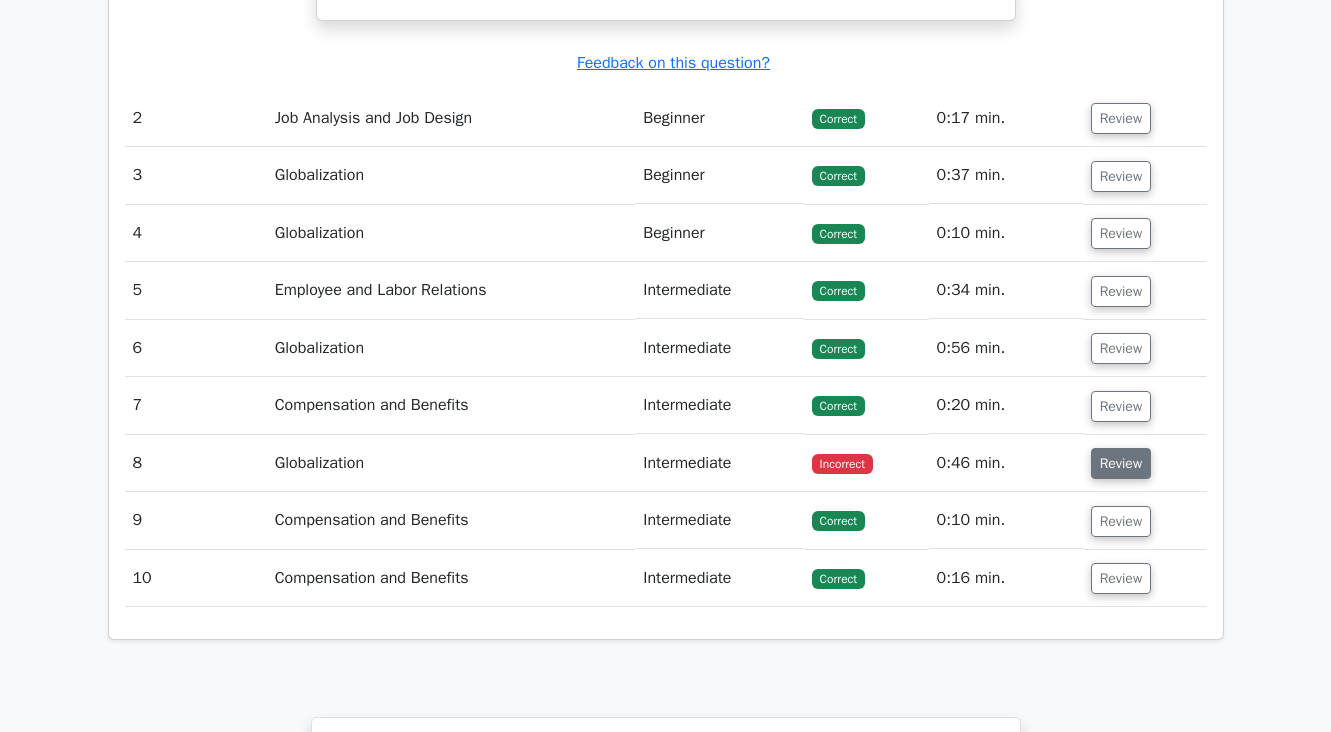click on "Review" at bounding box center (1121, 463) 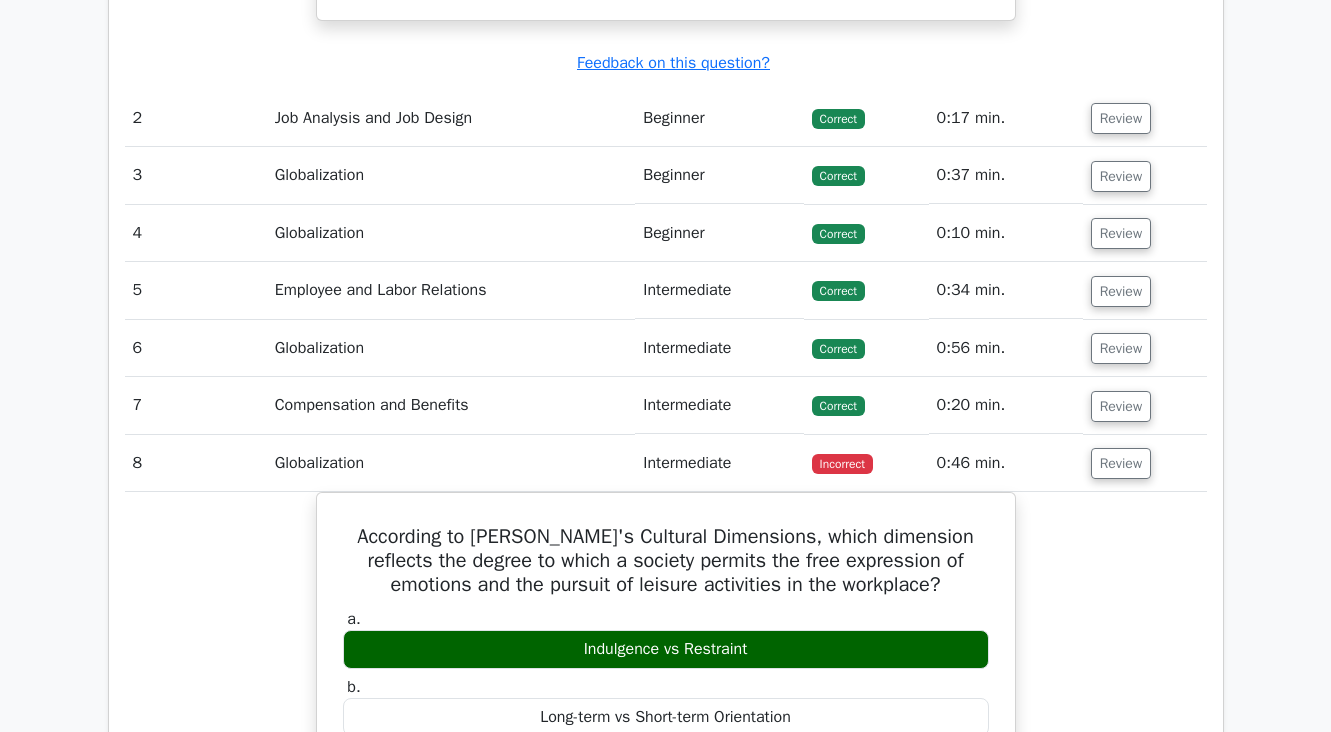 click on "According to Hofstede's Cultural Dimensions, which dimension reflects the degree to which a society permits the free expression of emotions and the pursuit of leisure activities in the workplace?
a.
Indulgence vs Restraint
b.
c." at bounding box center (666, 826) 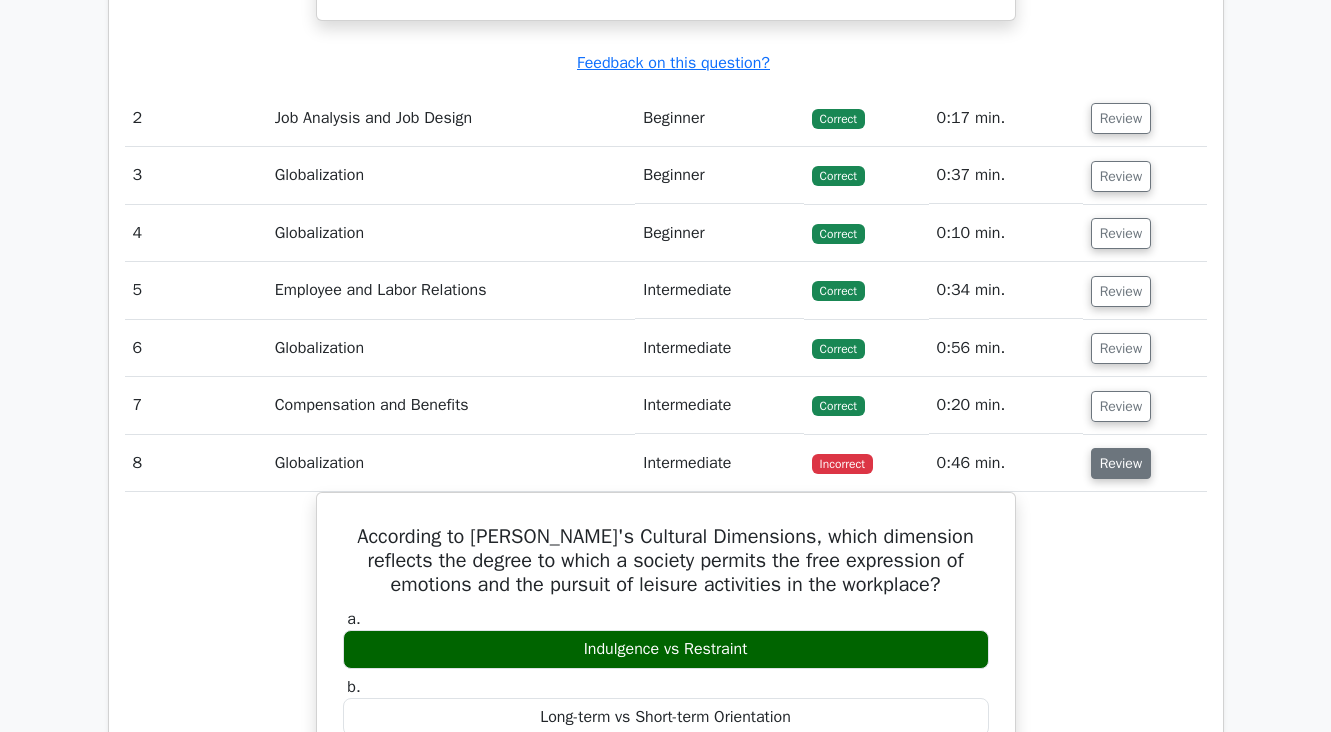 click on "Review" at bounding box center (1121, 463) 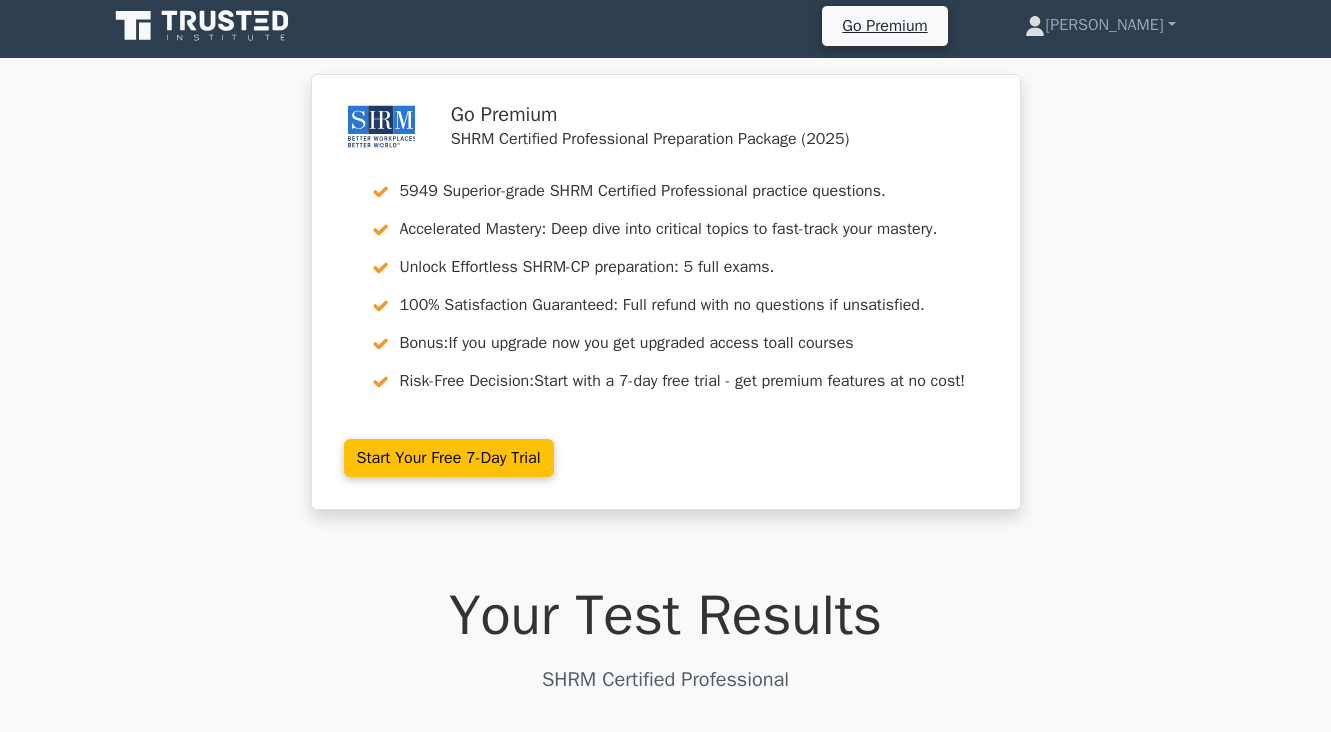 scroll, scrollTop: 0, scrollLeft: 0, axis: both 